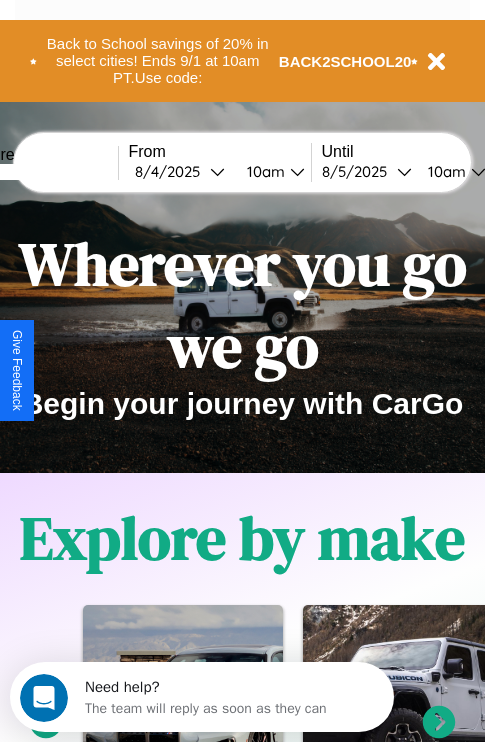 scroll, scrollTop: 308, scrollLeft: 0, axis: vertical 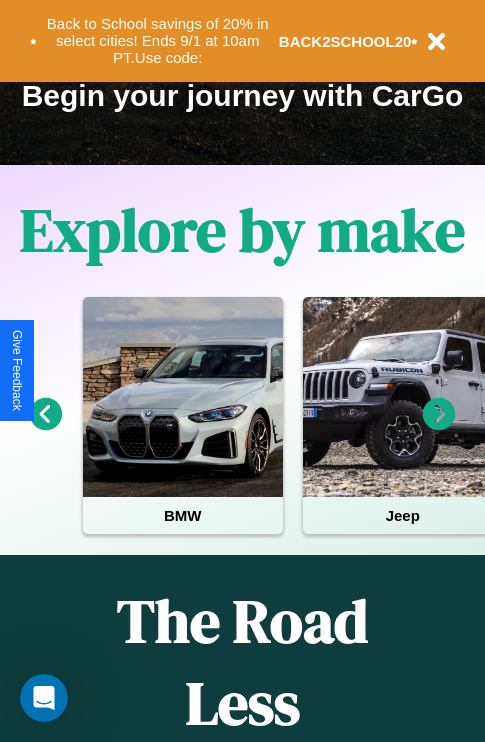 click 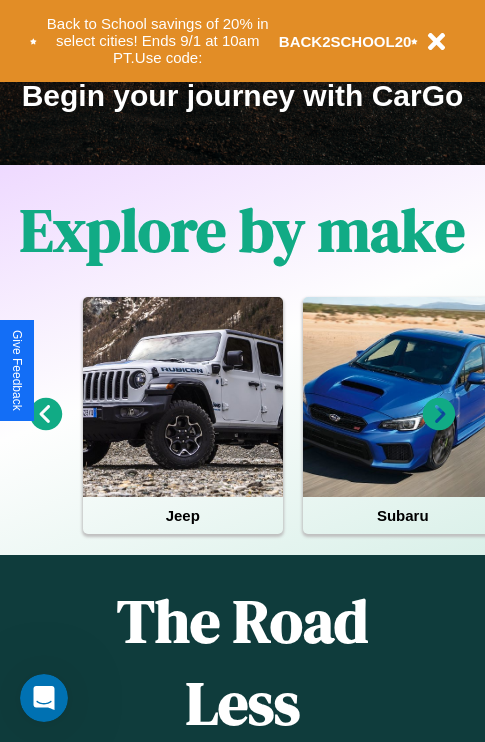 click 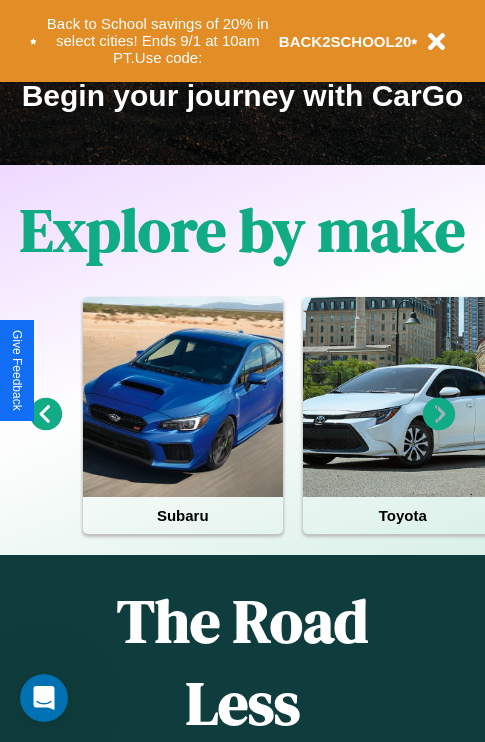 click 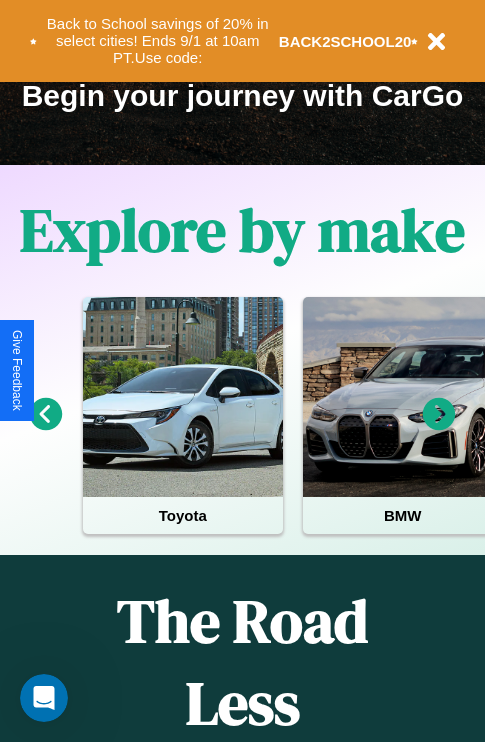click 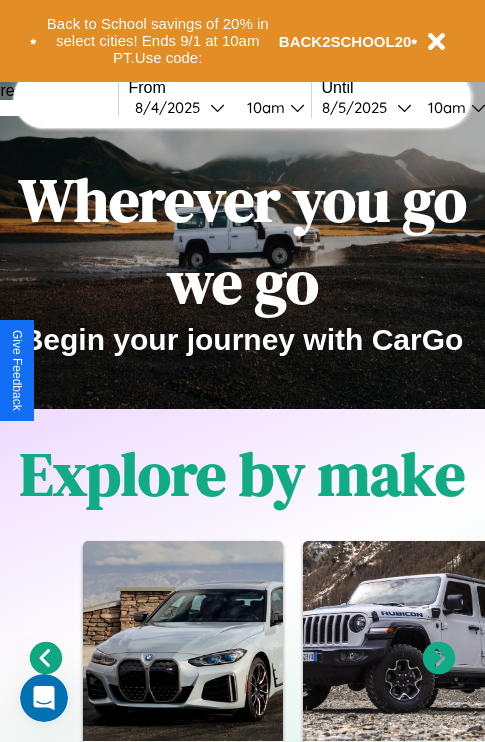 scroll, scrollTop: 0, scrollLeft: 0, axis: both 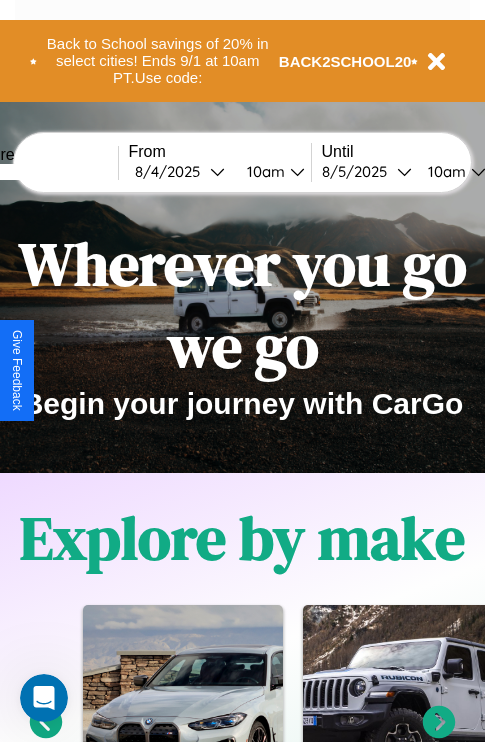 click at bounding box center (43, 172) 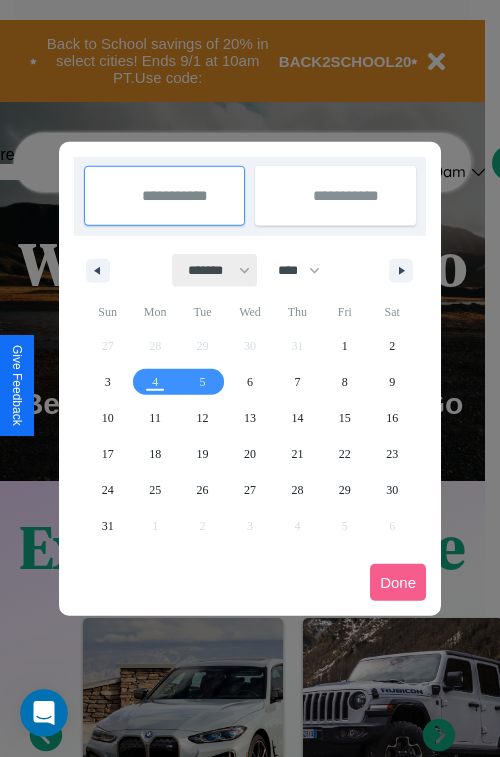 click on "******* ******** ***** ***** *** **** **** ****** ********* ******* ******** ********" at bounding box center (215, 270) 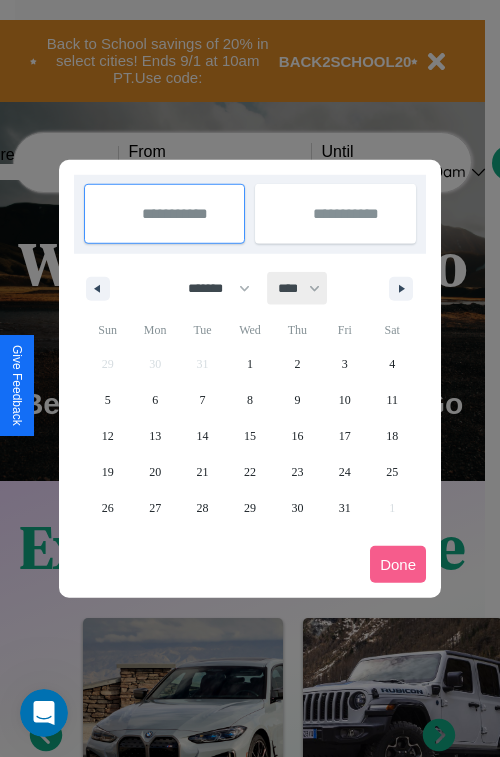 click on "**** **** **** **** **** **** **** **** **** **** **** **** **** **** **** **** **** **** **** **** **** **** **** **** **** **** **** **** **** **** **** **** **** **** **** **** **** **** **** **** **** **** **** **** **** **** **** **** **** **** **** **** **** **** **** **** **** **** **** **** **** **** **** **** **** **** **** **** **** **** **** **** **** **** **** **** **** **** **** **** **** **** **** **** **** **** **** **** **** **** **** **** **** **** **** **** **** **** **** **** **** **** **** **** **** **** **** **** **** **** **** **** **** **** **** **** **** **** **** **** ****" at bounding box center (298, 288) 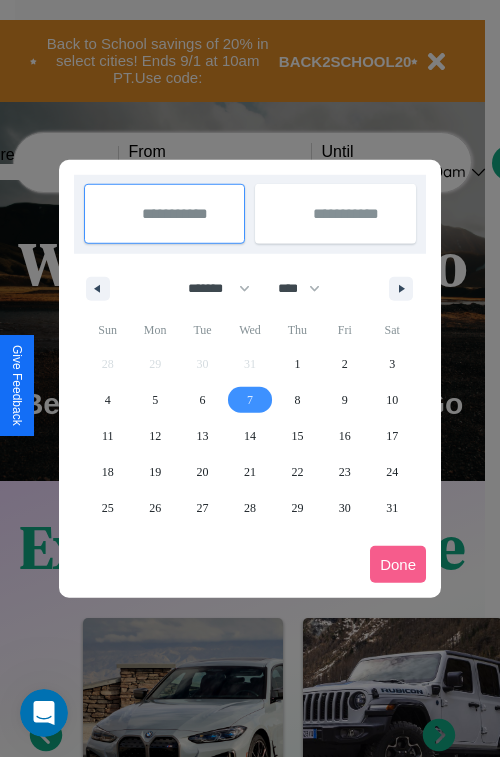 click on "7" at bounding box center [250, 400] 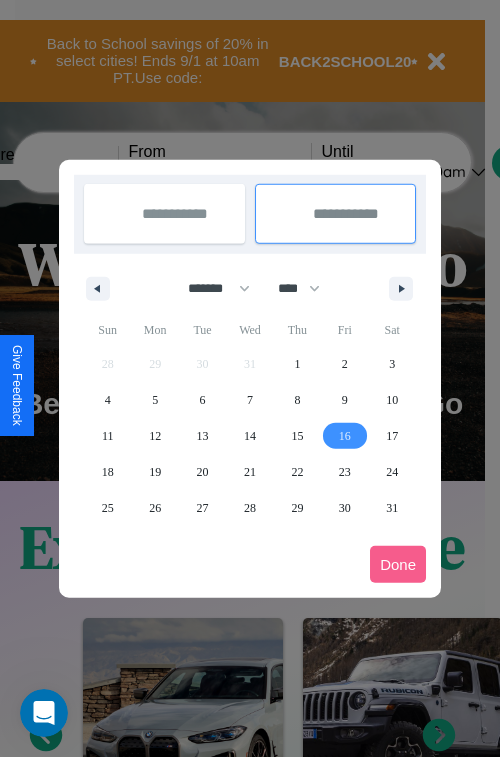 click on "16" at bounding box center [345, 436] 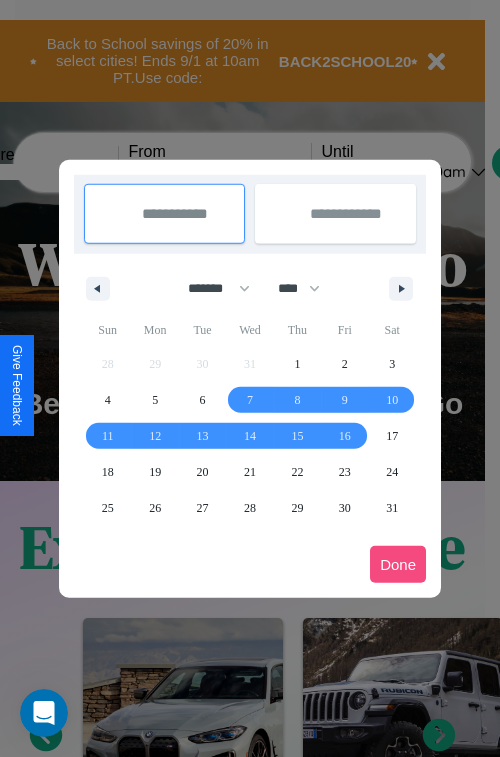 click on "Done" at bounding box center (398, 564) 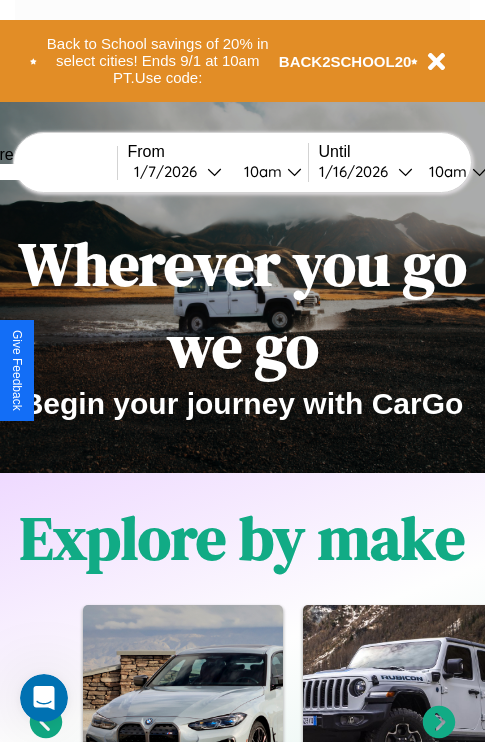 scroll, scrollTop: 0, scrollLeft: 68, axis: horizontal 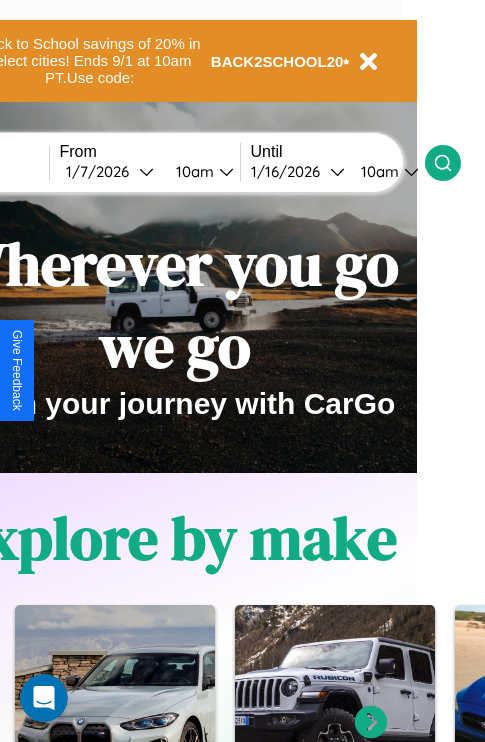 click 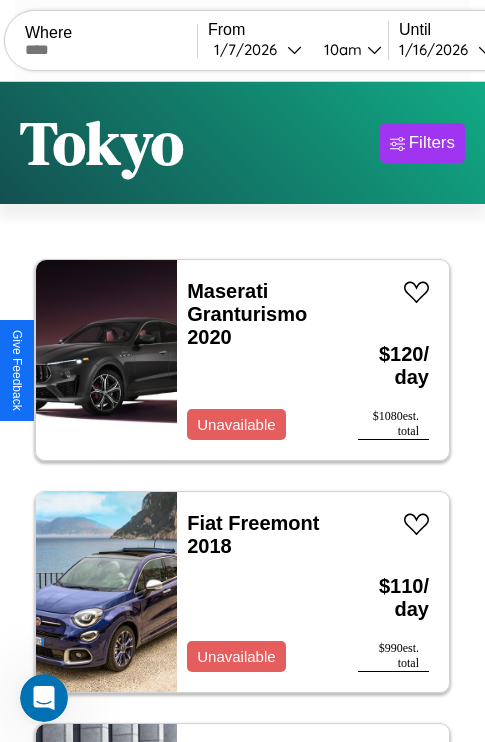 scroll, scrollTop: 50, scrollLeft: 0, axis: vertical 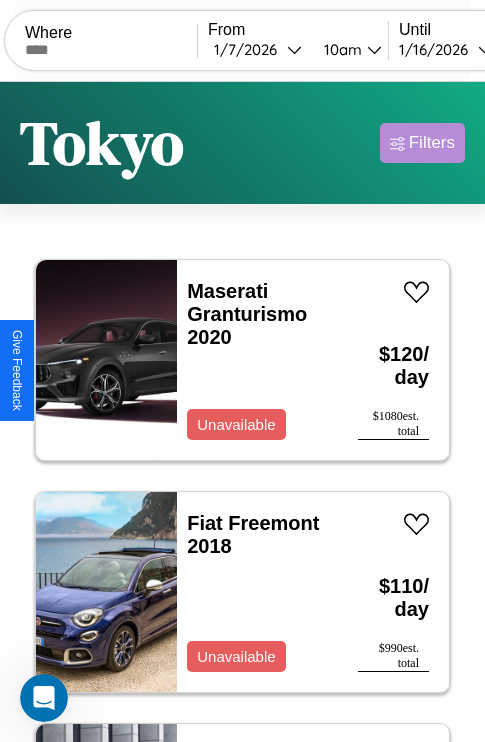click on "Filters" at bounding box center (432, 143) 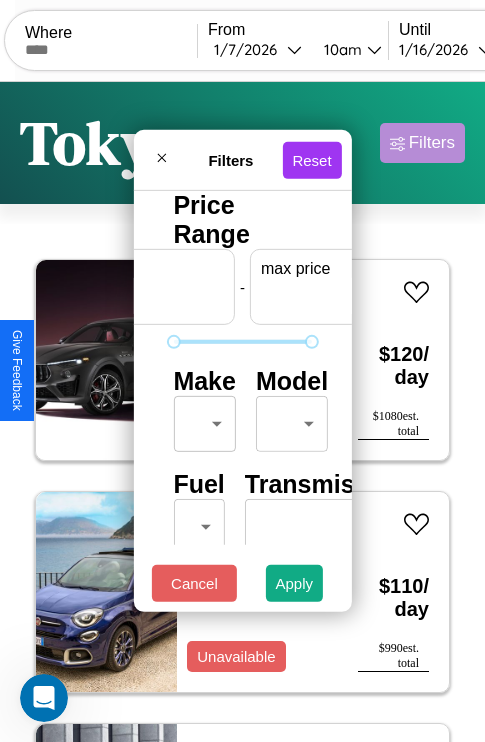 scroll, scrollTop: 0, scrollLeft: 124, axis: horizontal 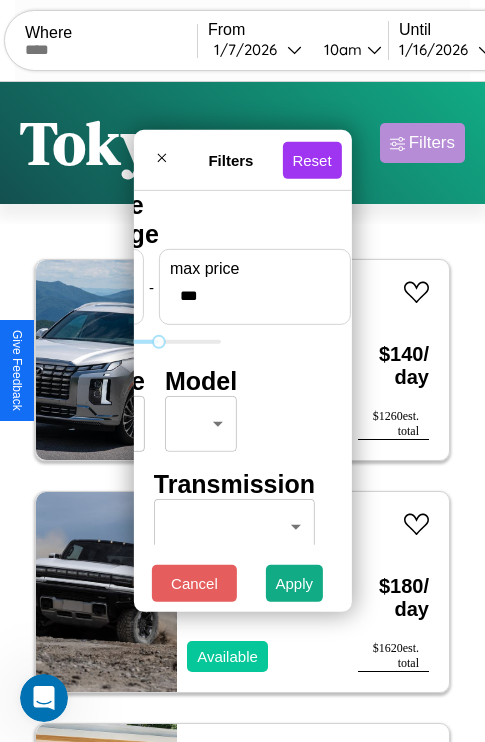type on "***" 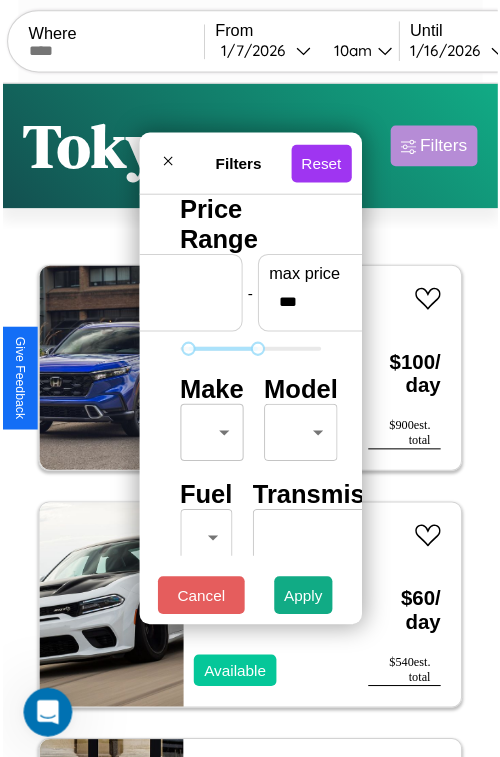 scroll, scrollTop: 59, scrollLeft: 0, axis: vertical 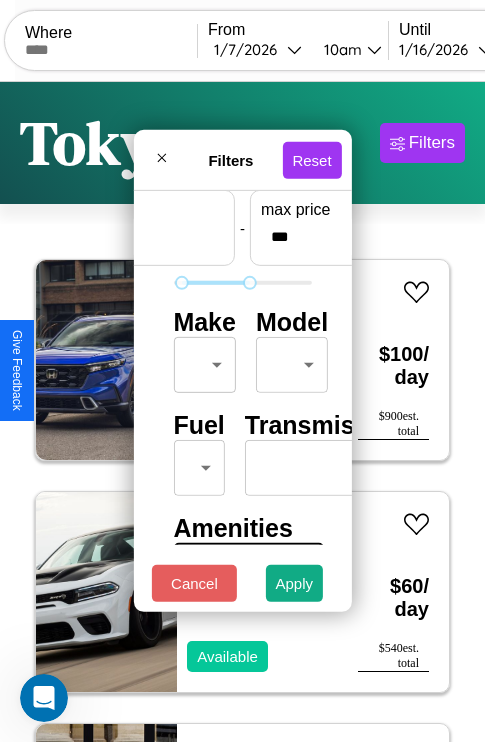 type on "**" 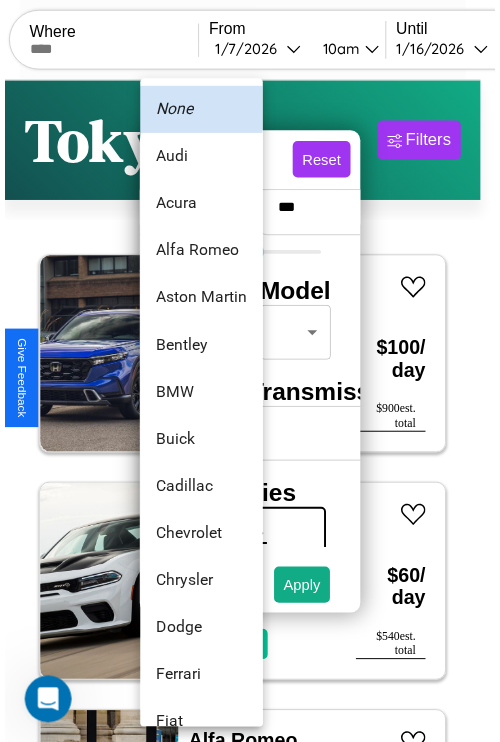 scroll, scrollTop: 38, scrollLeft: 0, axis: vertical 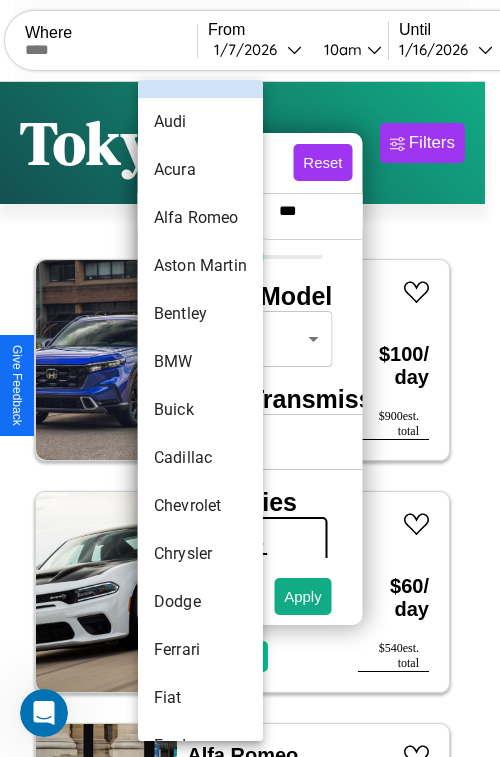 click on "Buick" at bounding box center [200, 410] 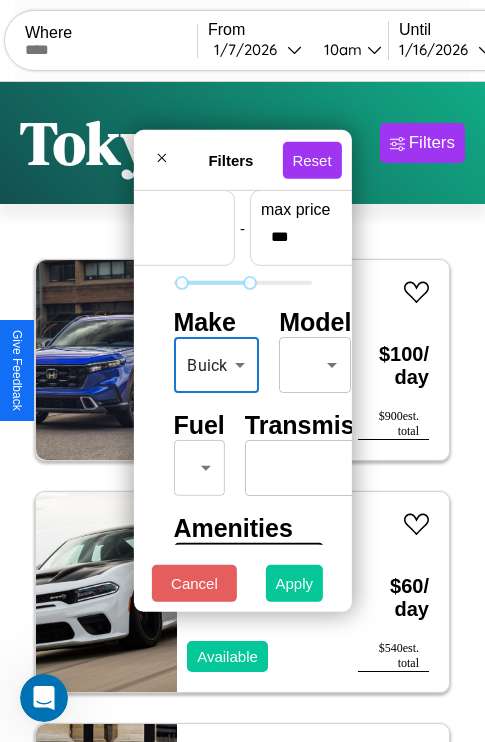 click on "Apply" at bounding box center [295, 583] 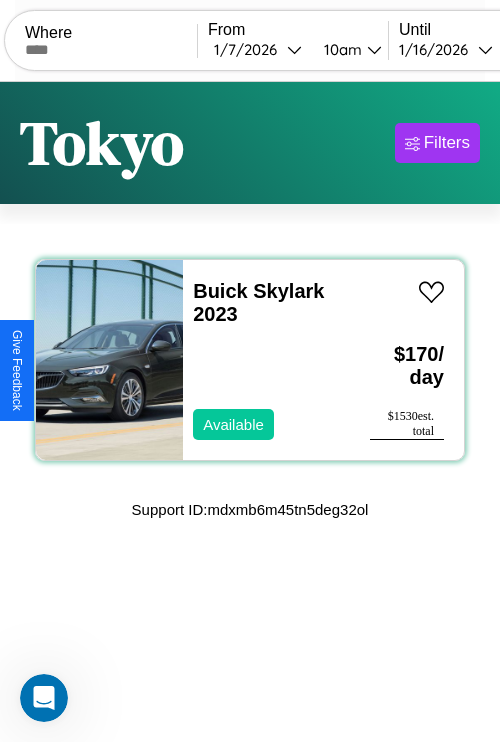 click on "Buick   Skylark   2023 Available" at bounding box center [266, 360] 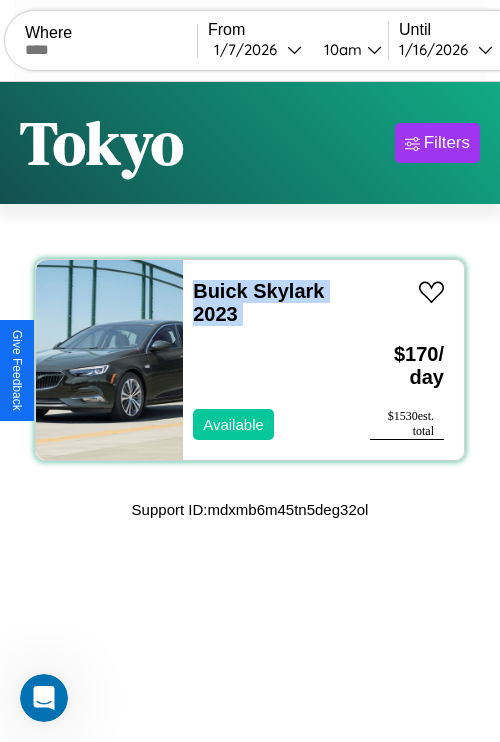 click on "Buick   Skylark   2023 Available" at bounding box center [266, 360] 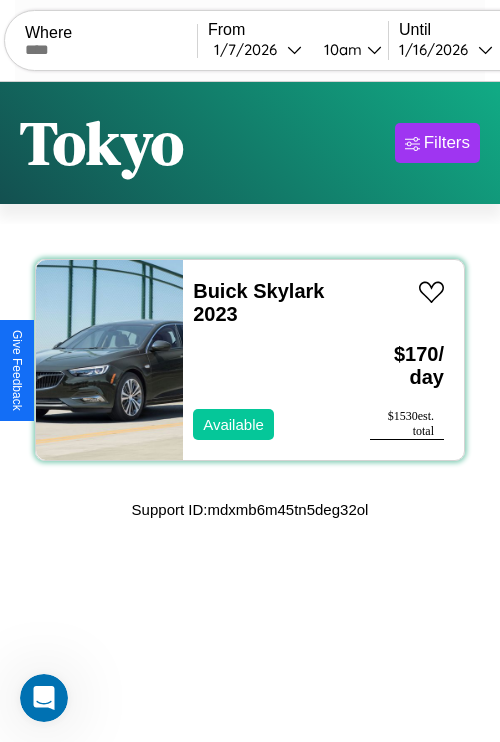 click on "Buick   Skylark   2023 Available" at bounding box center (266, 360) 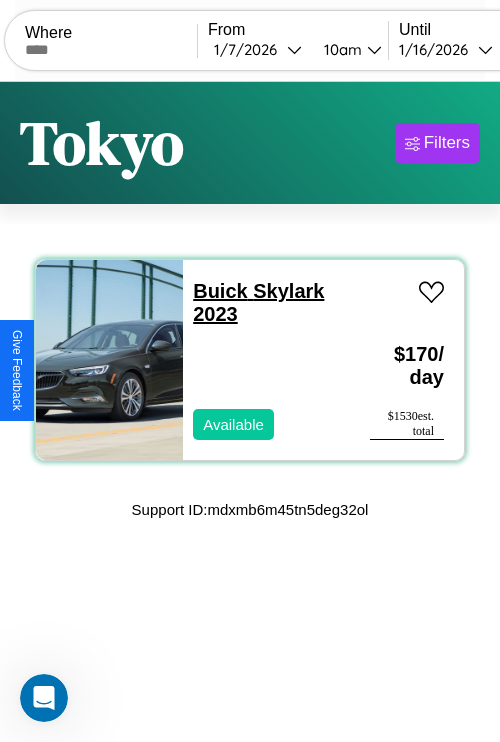 click on "Buick   Skylark   2023" at bounding box center [258, 302] 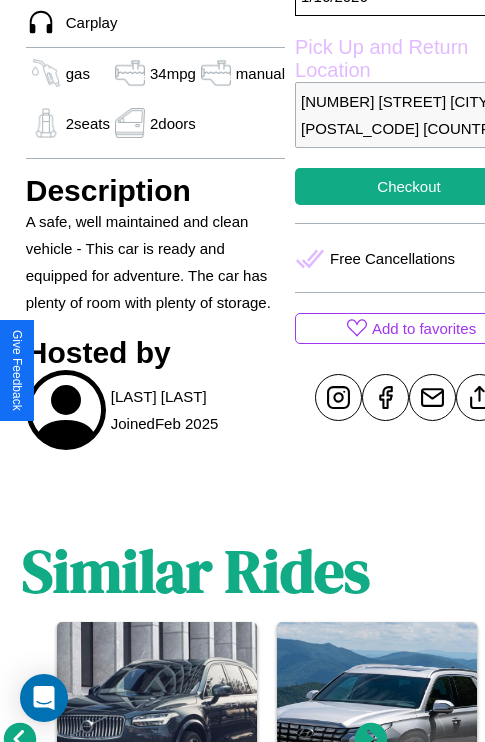 scroll, scrollTop: 708, scrollLeft: 48, axis: both 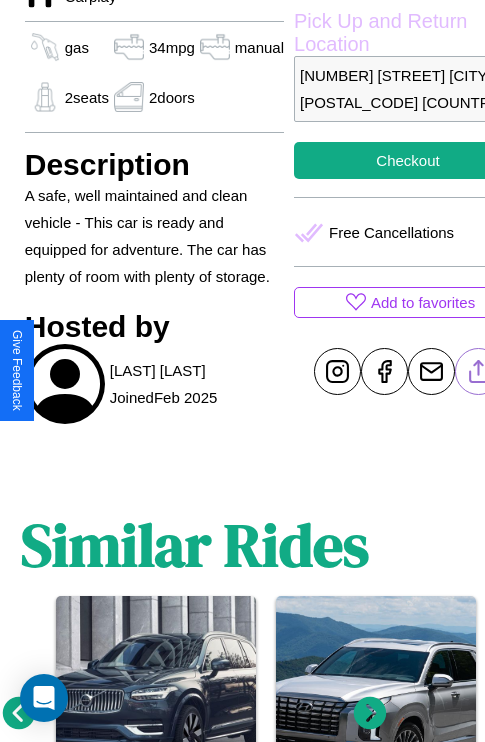 click 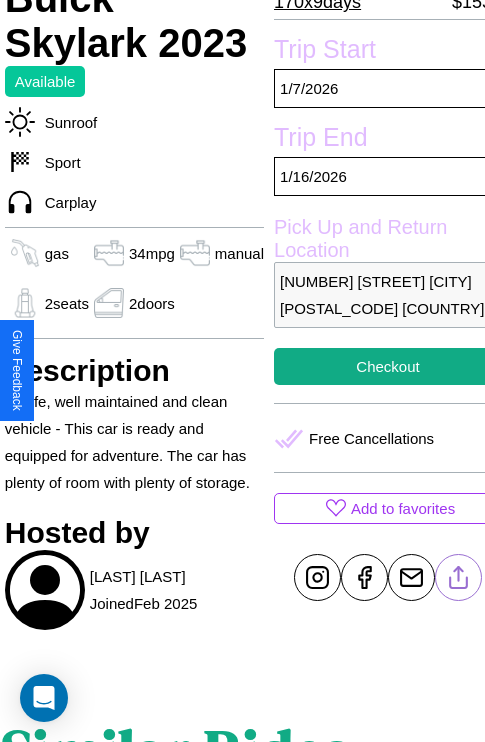 scroll, scrollTop: 497, scrollLeft: 68, axis: both 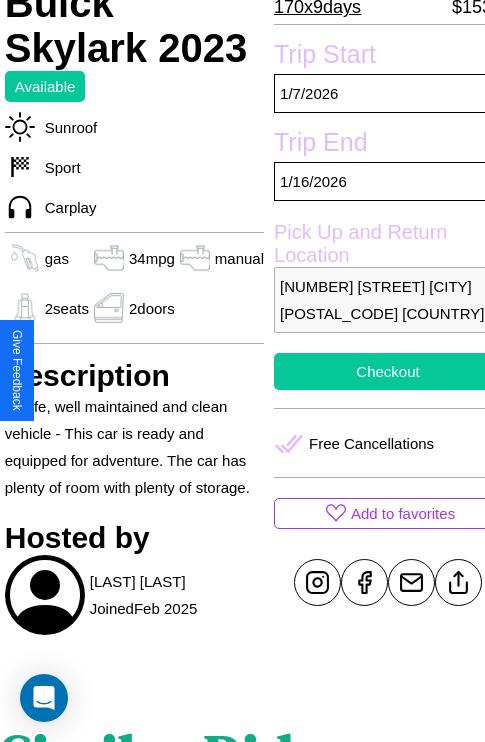 click on "Checkout" at bounding box center [388, 371] 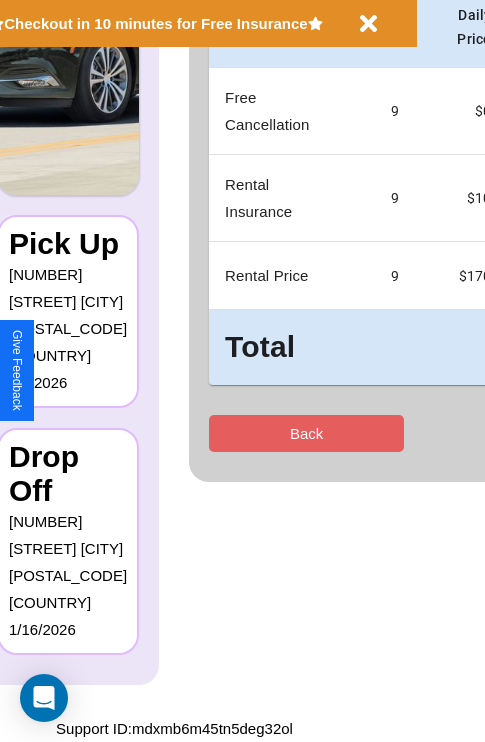scroll, scrollTop: 0, scrollLeft: 0, axis: both 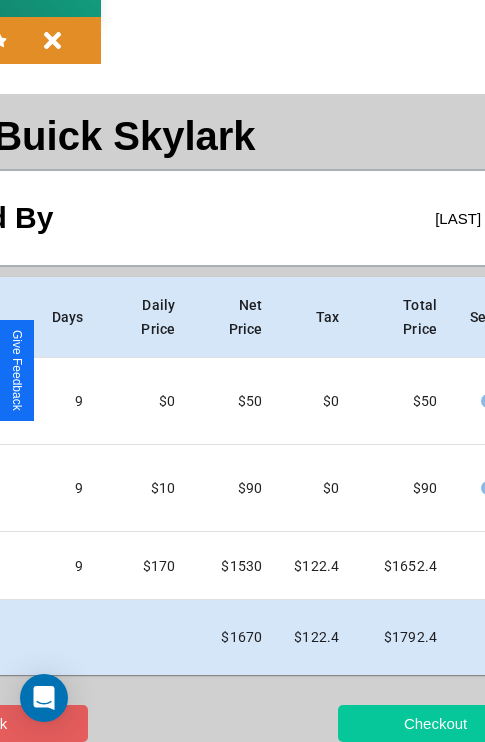 click on "Checkout" at bounding box center [435, 723] 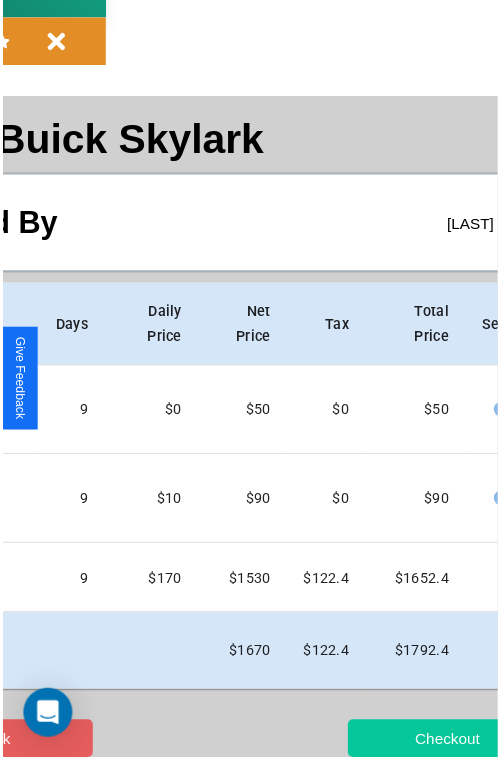 scroll, scrollTop: 0, scrollLeft: 0, axis: both 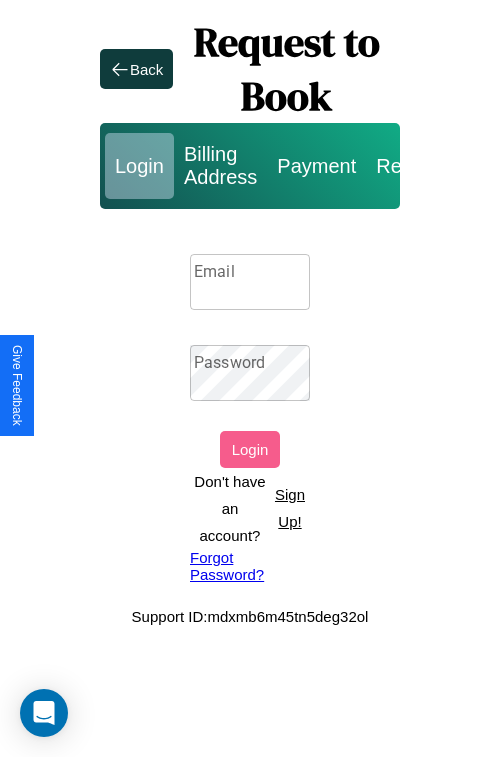click on "Email" at bounding box center (250, 282) 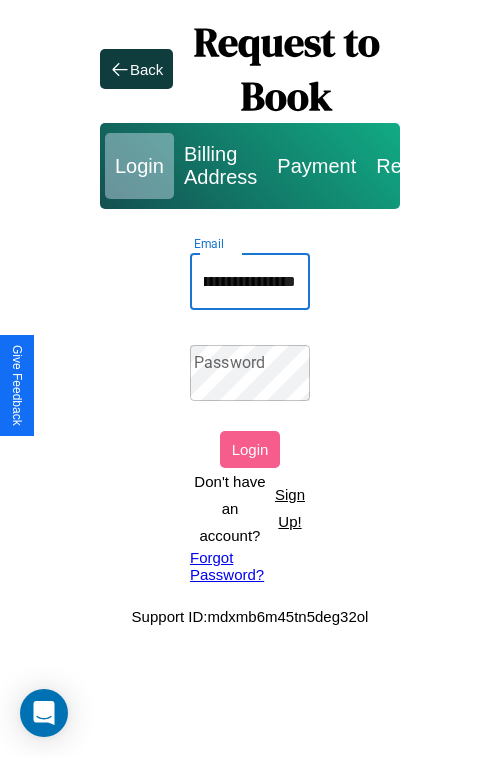 scroll, scrollTop: 0, scrollLeft: 95, axis: horizontal 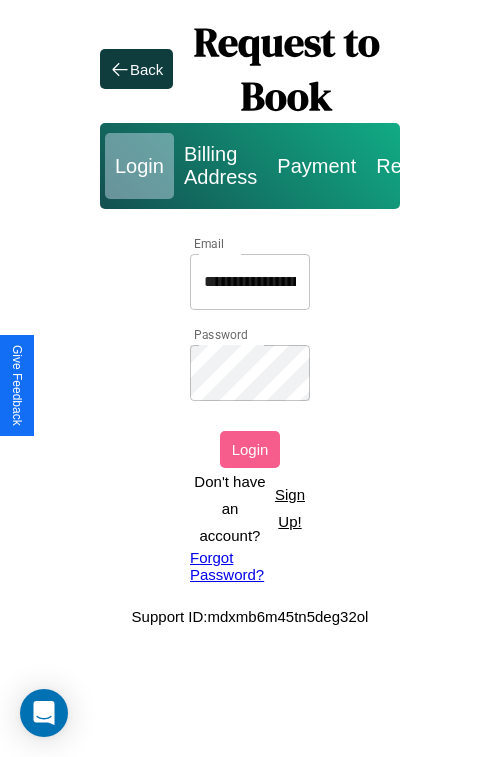 click on "Login" at bounding box center [250, 449] 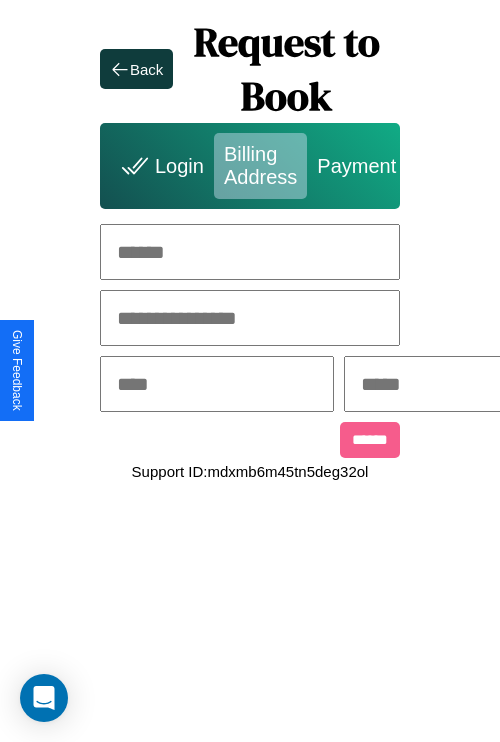 click at bounding box center (250, 252) 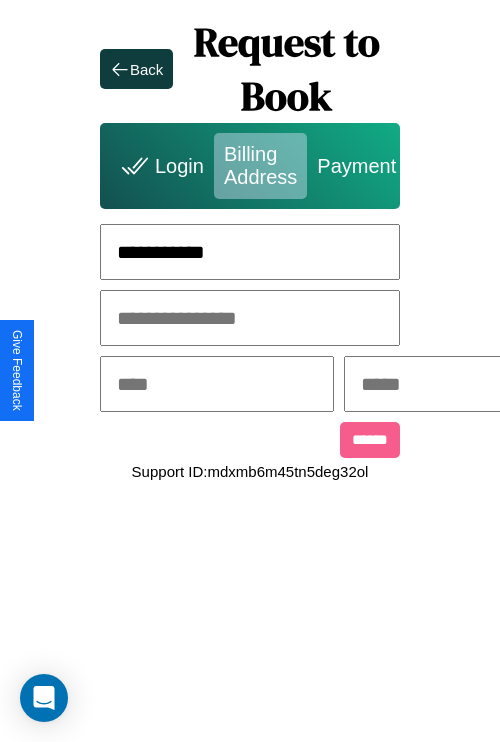 type on "**********" 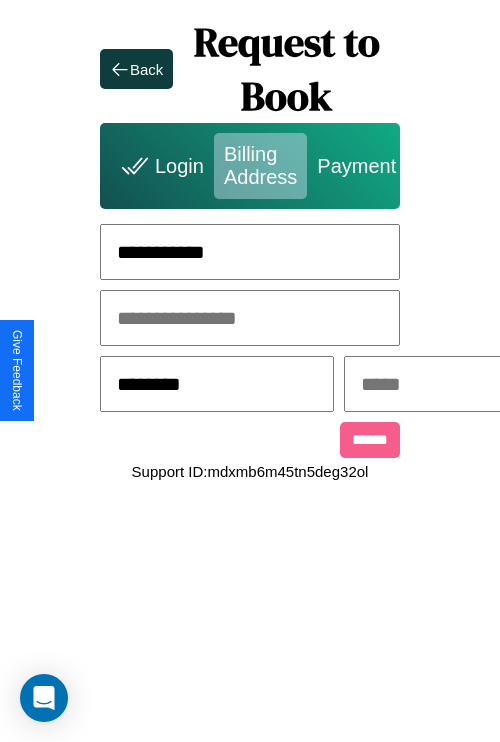type on "********" 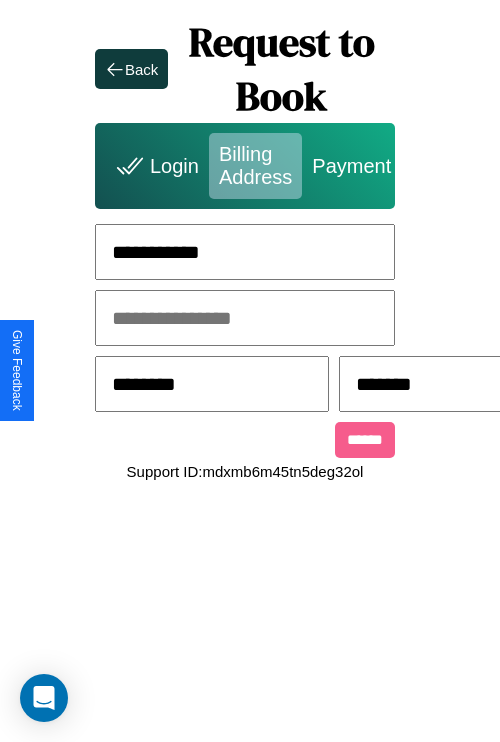 scroll, scrollTop: 0, scrollLeft: 517, axis: horizontal 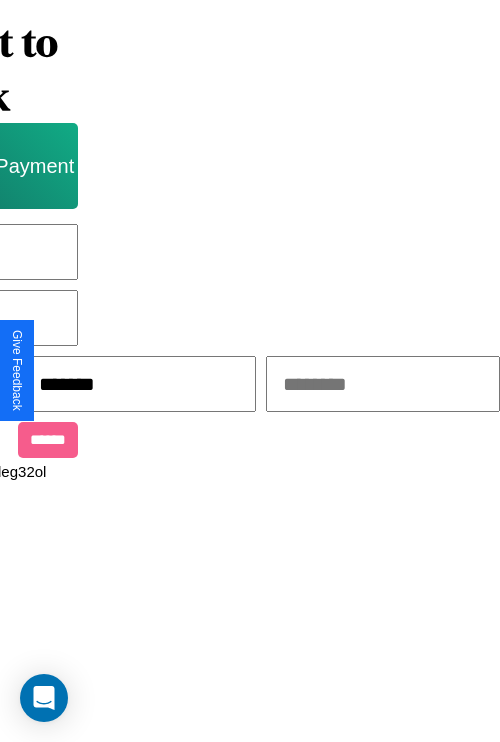 type on "*******" 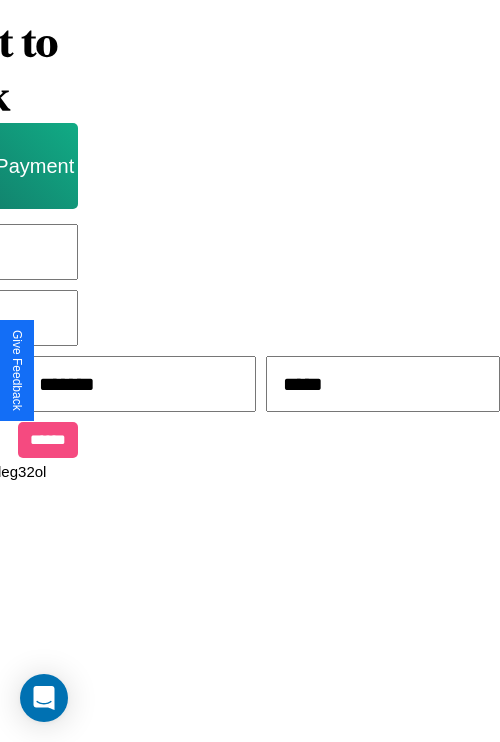 type on "*****" 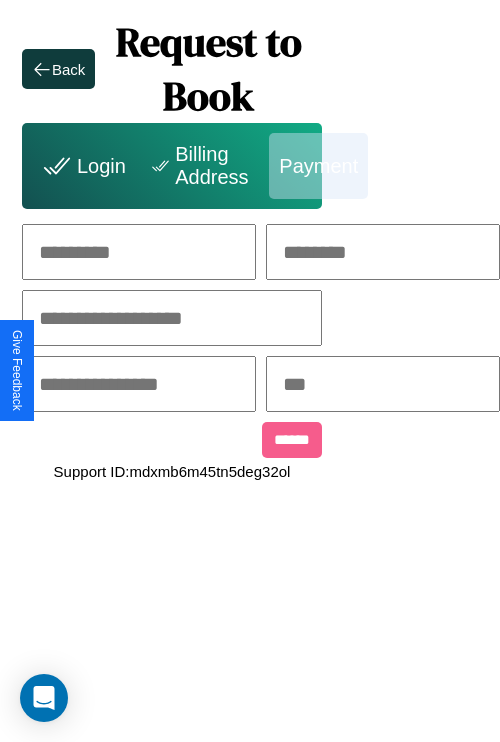 click at bounding box center [139, 252] 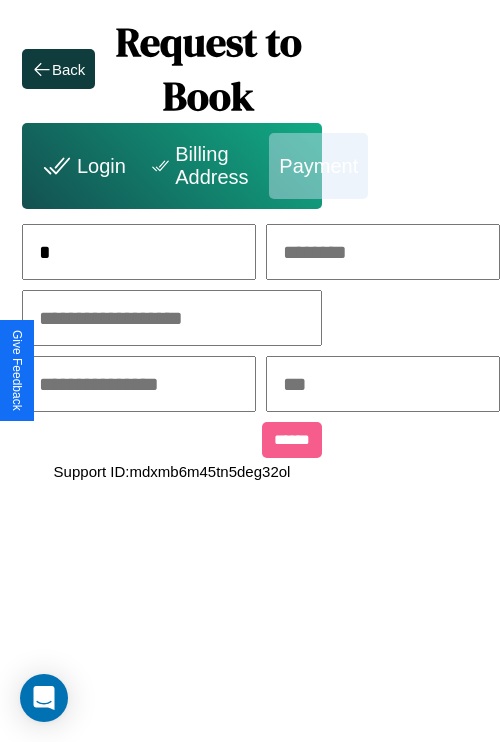 scroll, scrollTop: 0, scrollLeft: 127, axis: horizontal 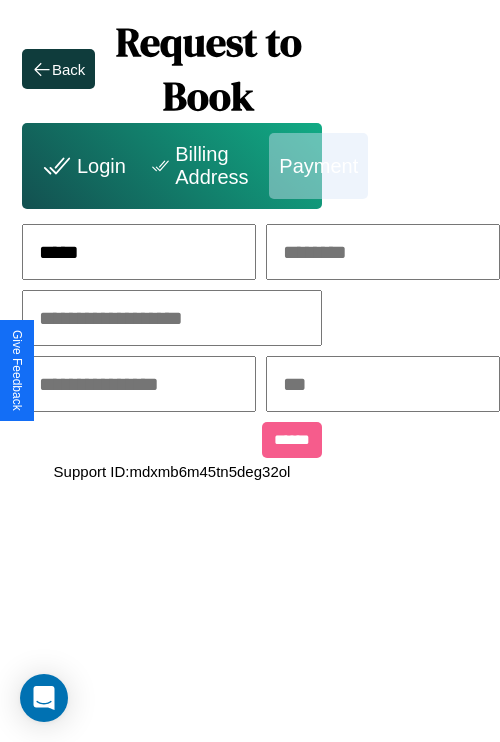 type on "*****" 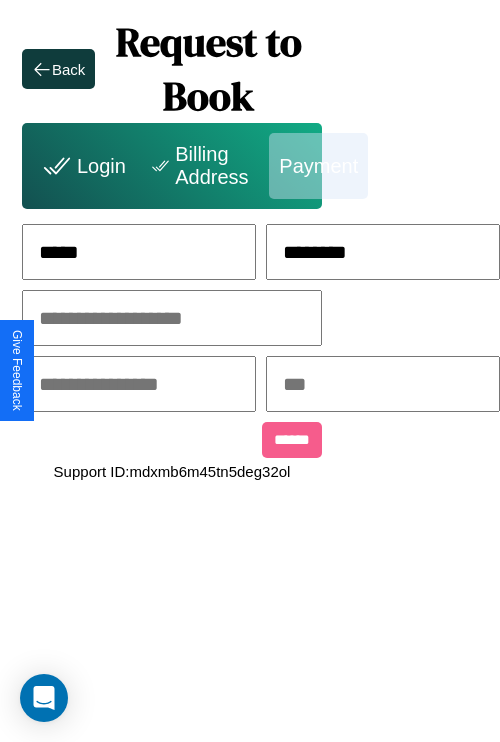 type on "********" 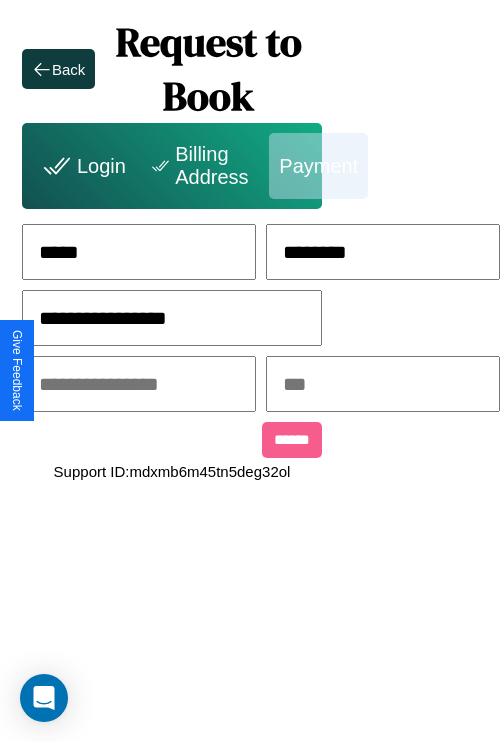 type on "**********" 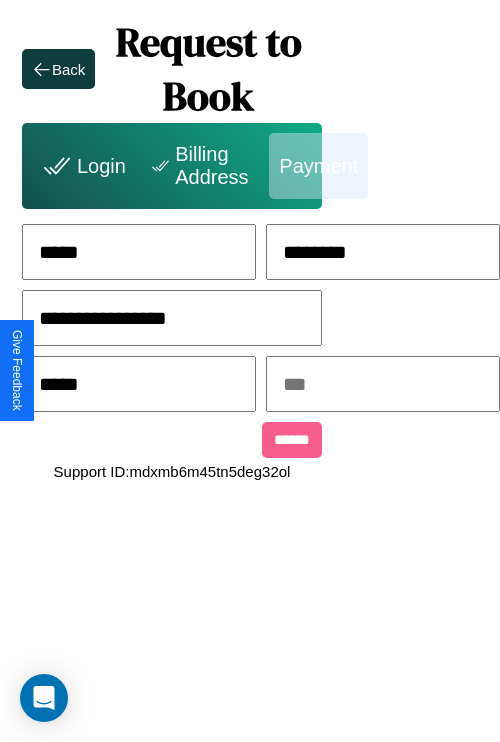 type on "*****" 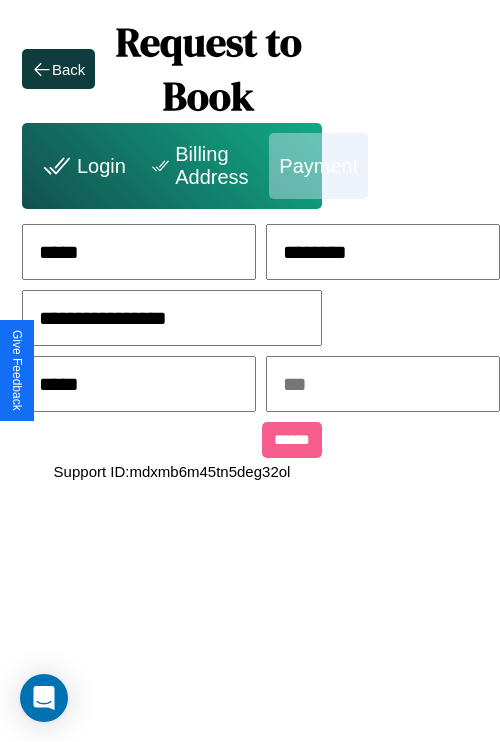 click at bounding box center (383, 384) 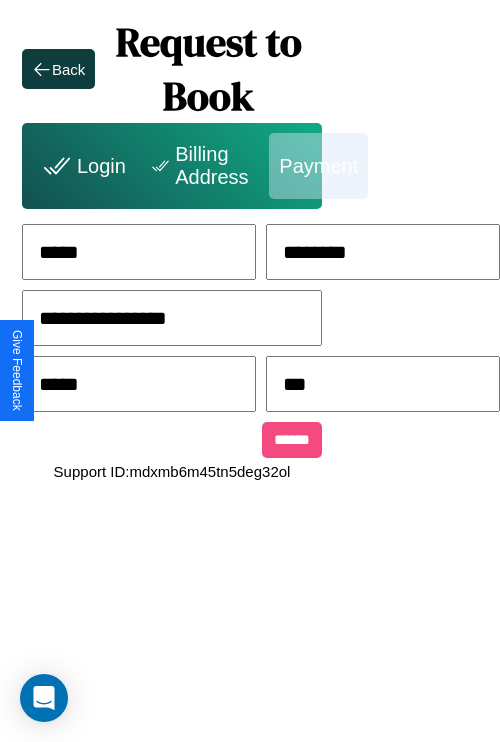 type on "***" 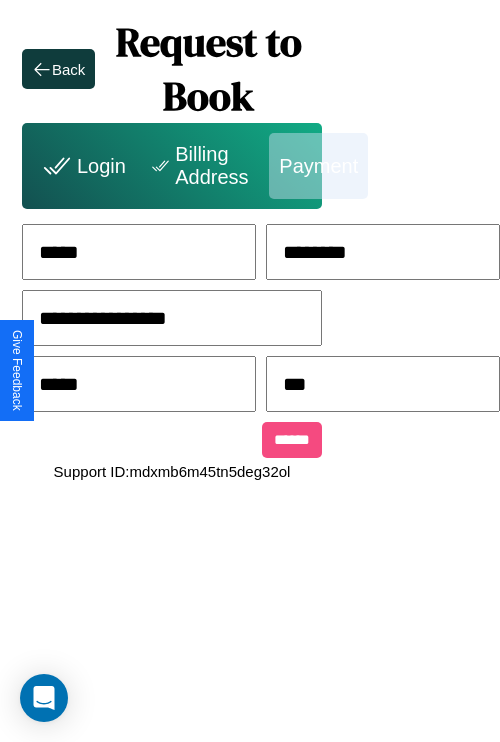 click on "******" at bounding box center (292, 440) 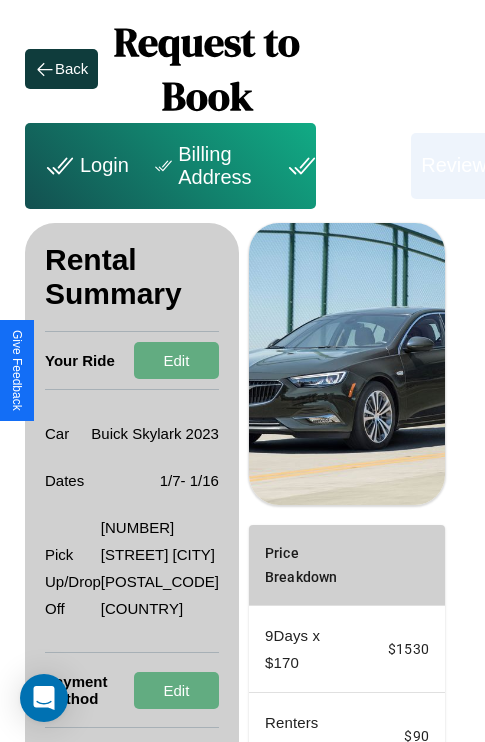 scroll, scrollTop: 301, scrollLeft: 72, axis: both 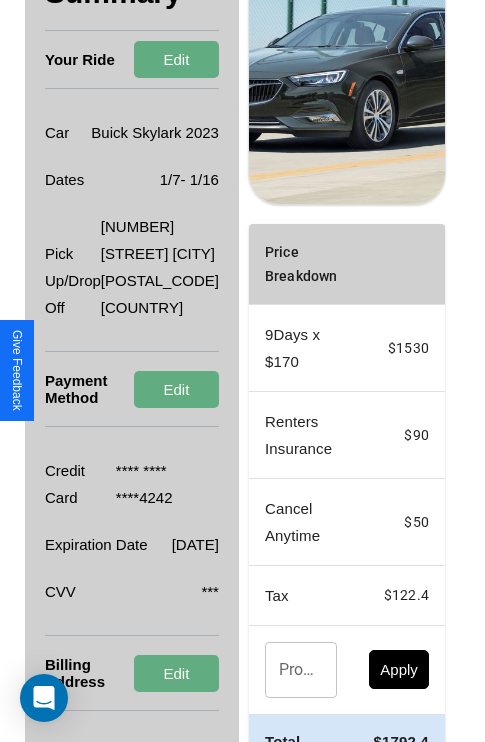 click on "Promo Code" at bounding box center (290, 670) 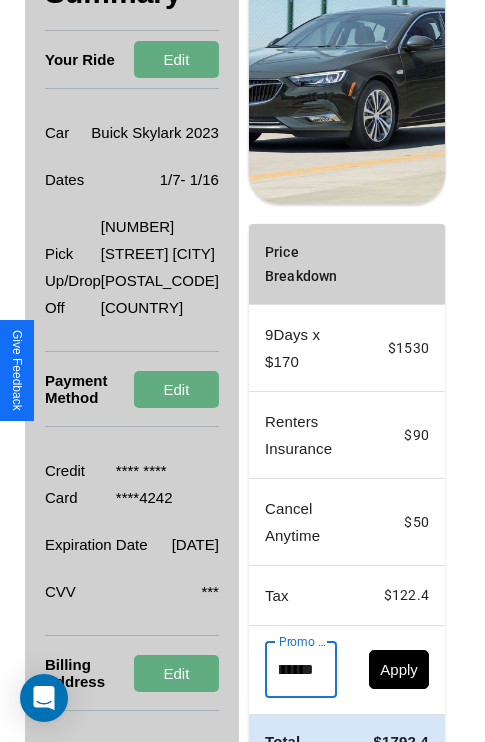 scroll, scrollTop: 0, scrollLeft: 96, axis: horizontal 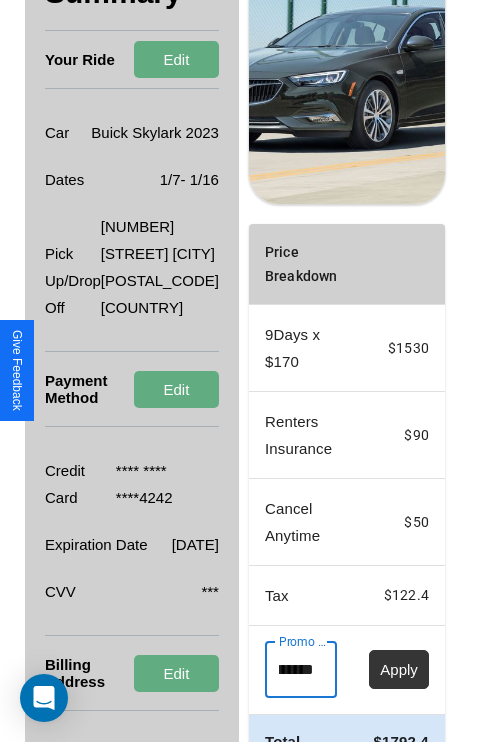 type on "**********" 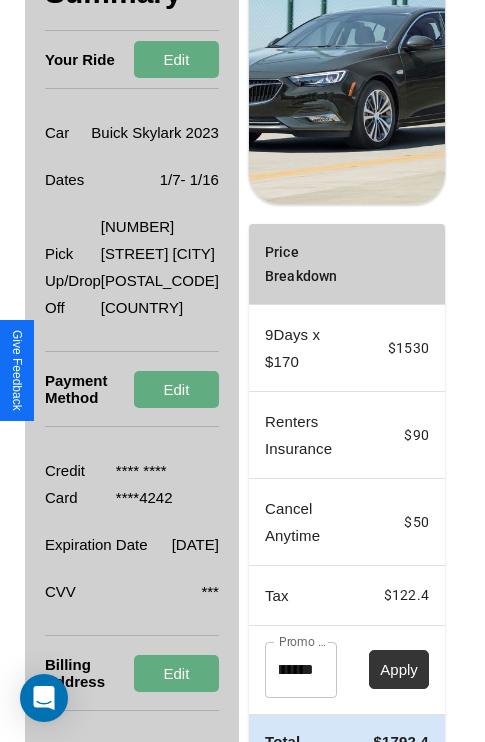 scroll, scrollTop: 0, scrollLeft: 0, axis: both 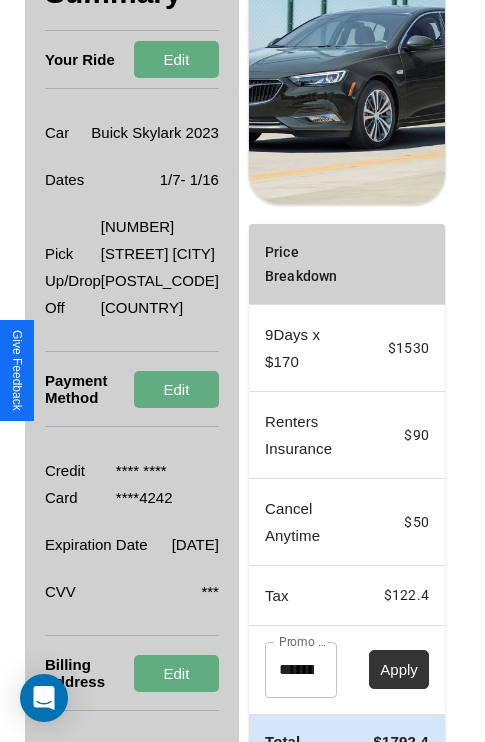 click on "Apply" at bounding box center [399, 669] 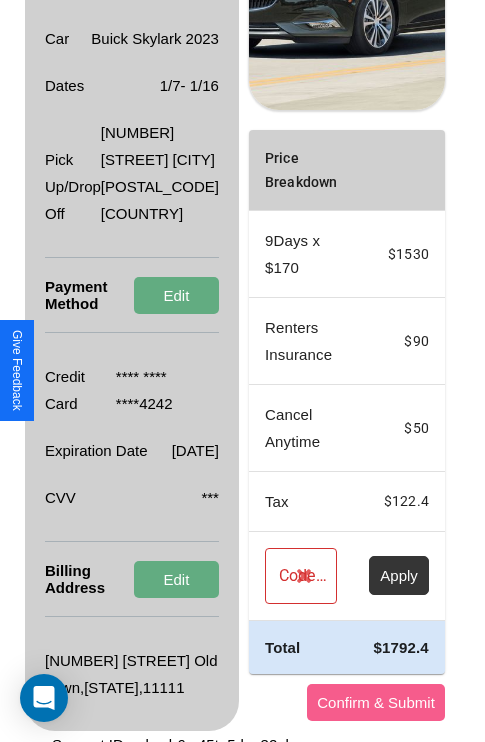 scroll, scrollTop: 455, scrollLeft: 72, axis: both 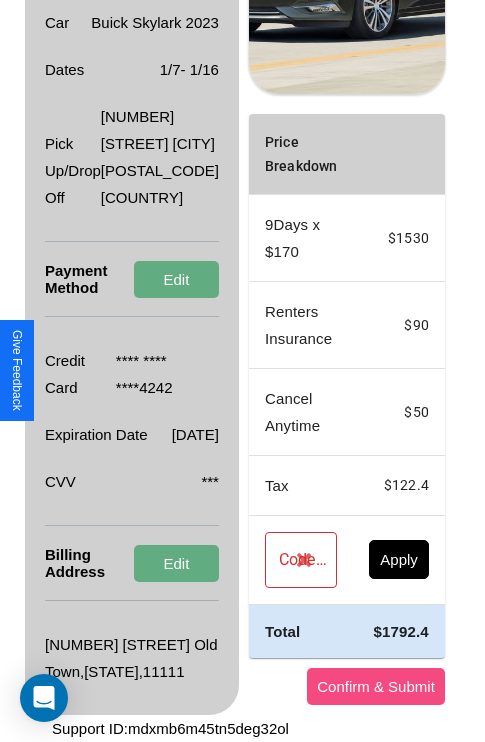 click on "Confirm & Submit" at bounding box center [376, 686] 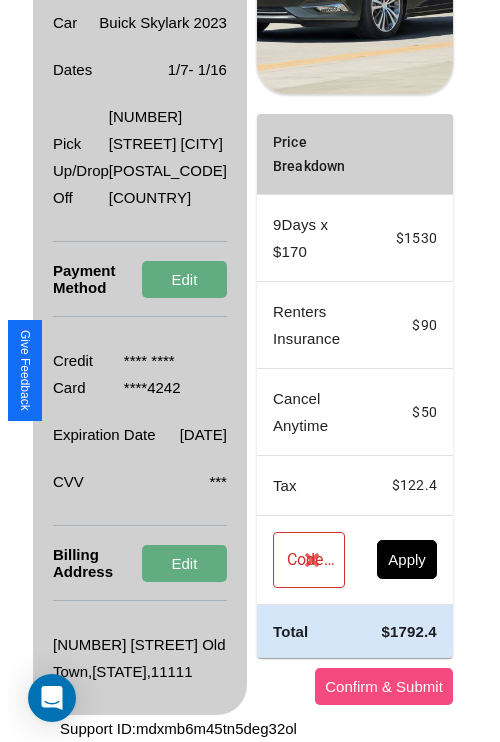 scroll, scrollTop: 0, scrollLeft: 72, axis: horizontal 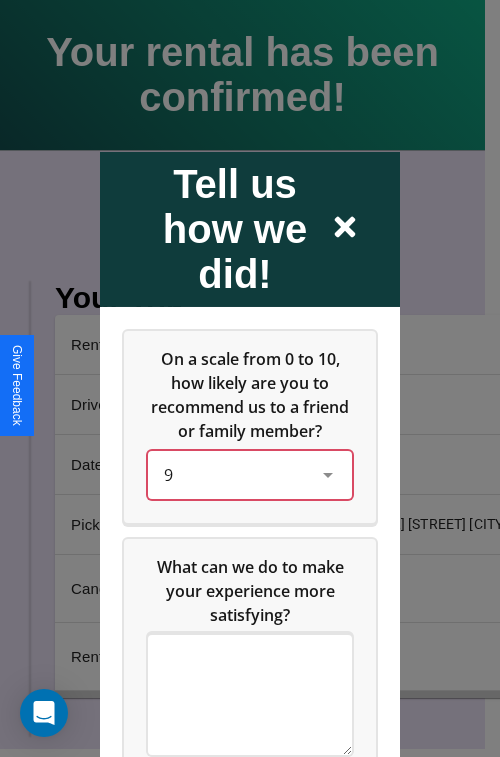 click on "9" at bounding box center [234, 474] 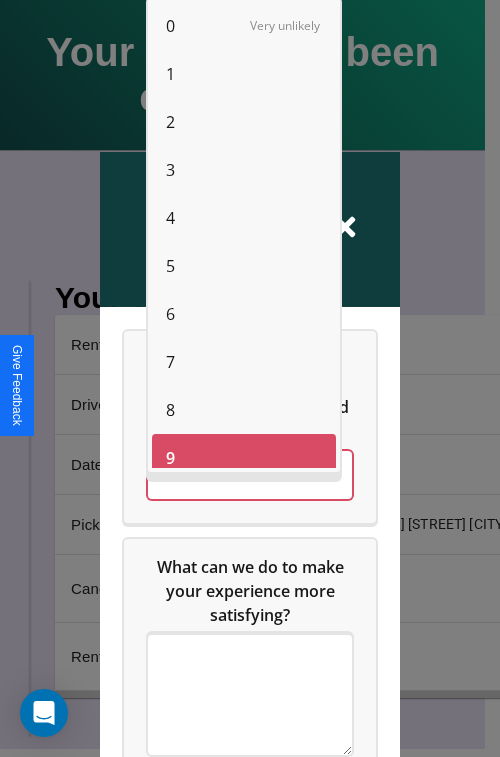 scroll, scrollTop: 14, scrollLeft: 0, axis: vertical 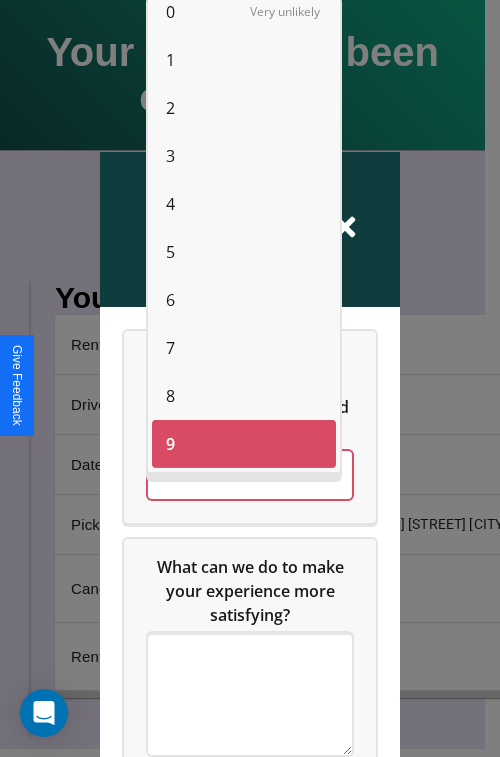 click on "8" at bounding box center (170, 396) 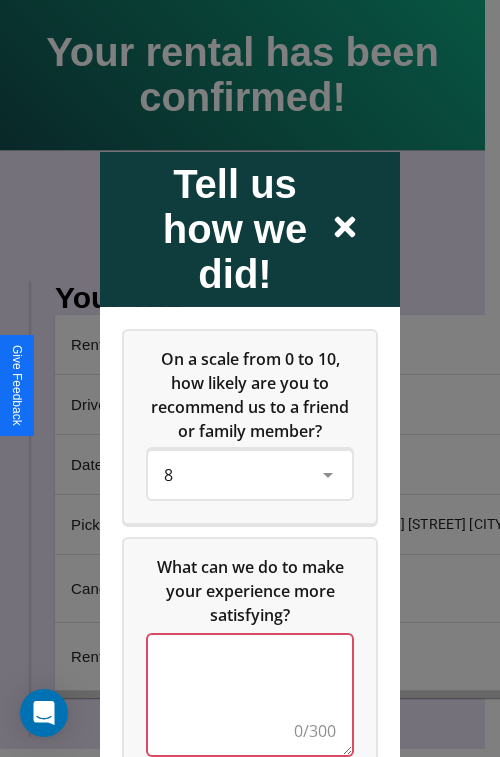 click at bounding box center (250, 694) 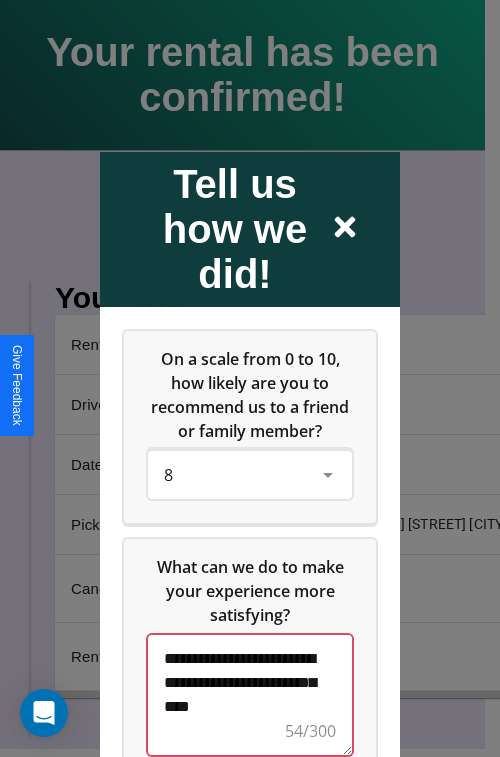 scroll, scrollTop: 5, scrollLeft: 0, axis: vertical 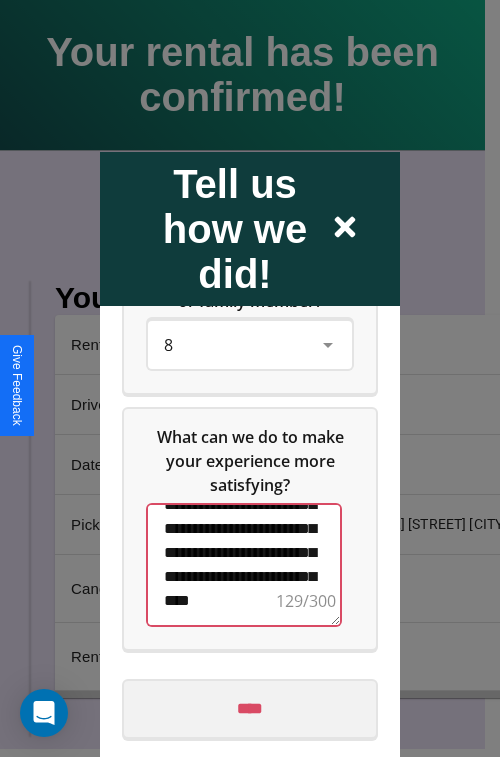 type on "**********" 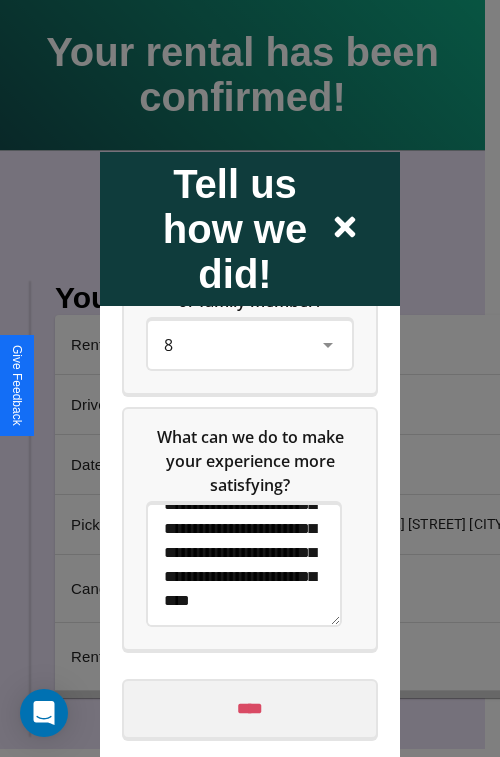 click on "****" at bounding box center (250, 708) 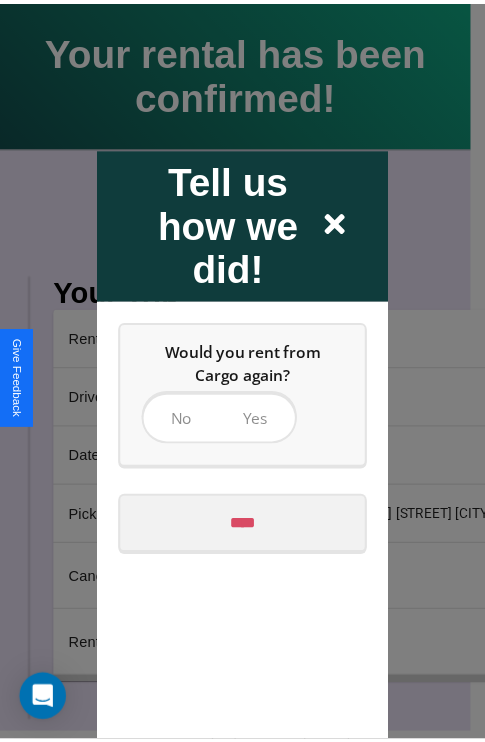 scroll, scrollTop: 0, scrollLeft: 0, axis: both 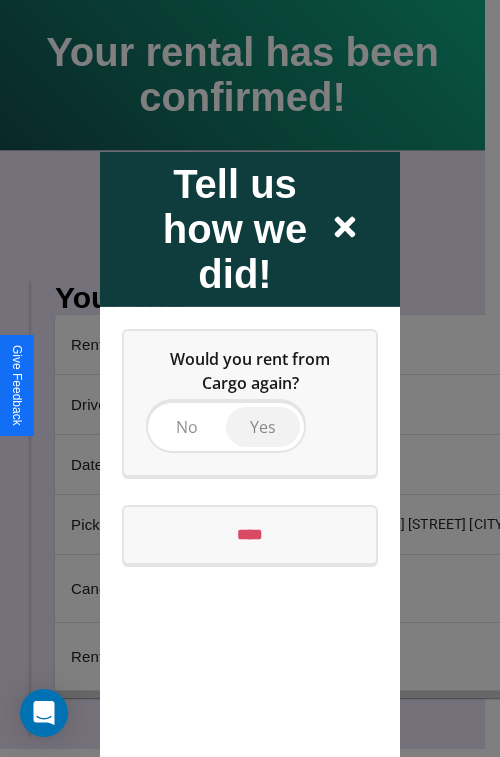 click on "Yes" at bounding box center (263, 426) 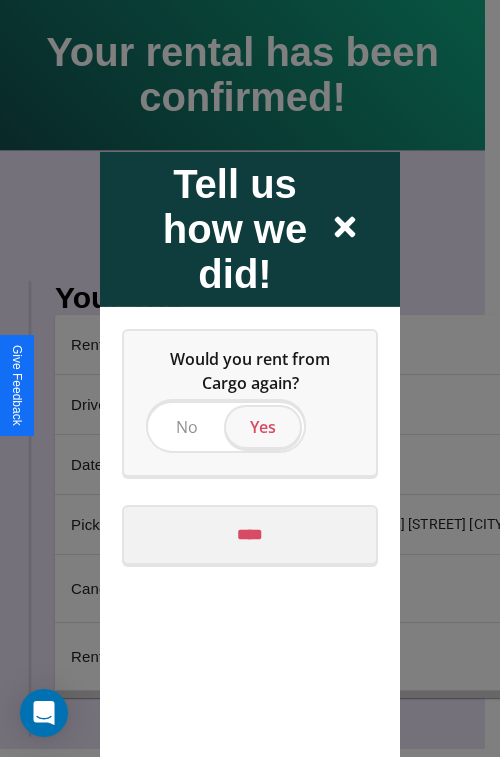 click on "****" at bounding box center [250, 534] 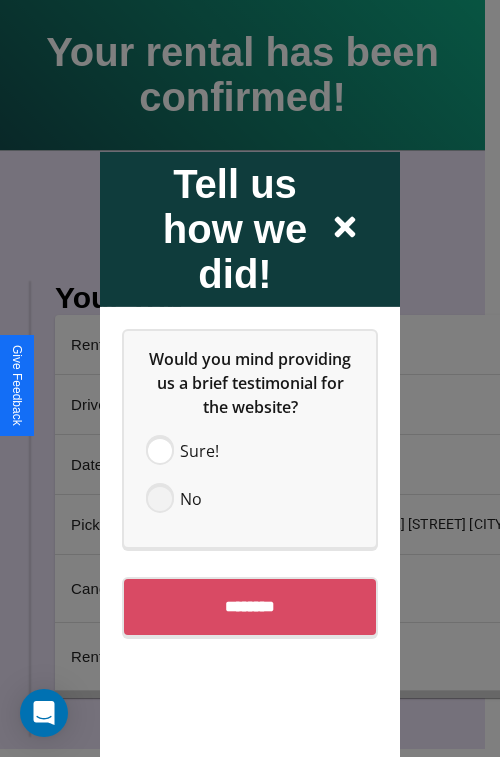 click at bounding box center [160, 498] 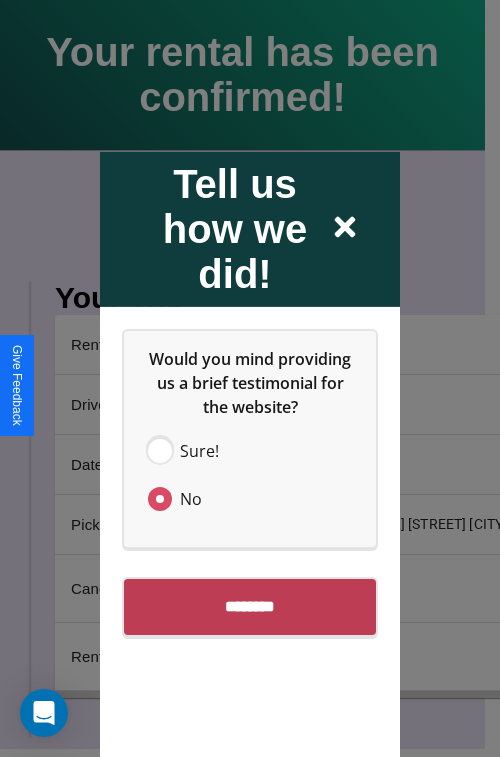 click on "********" at bounding box center (250, 606) 